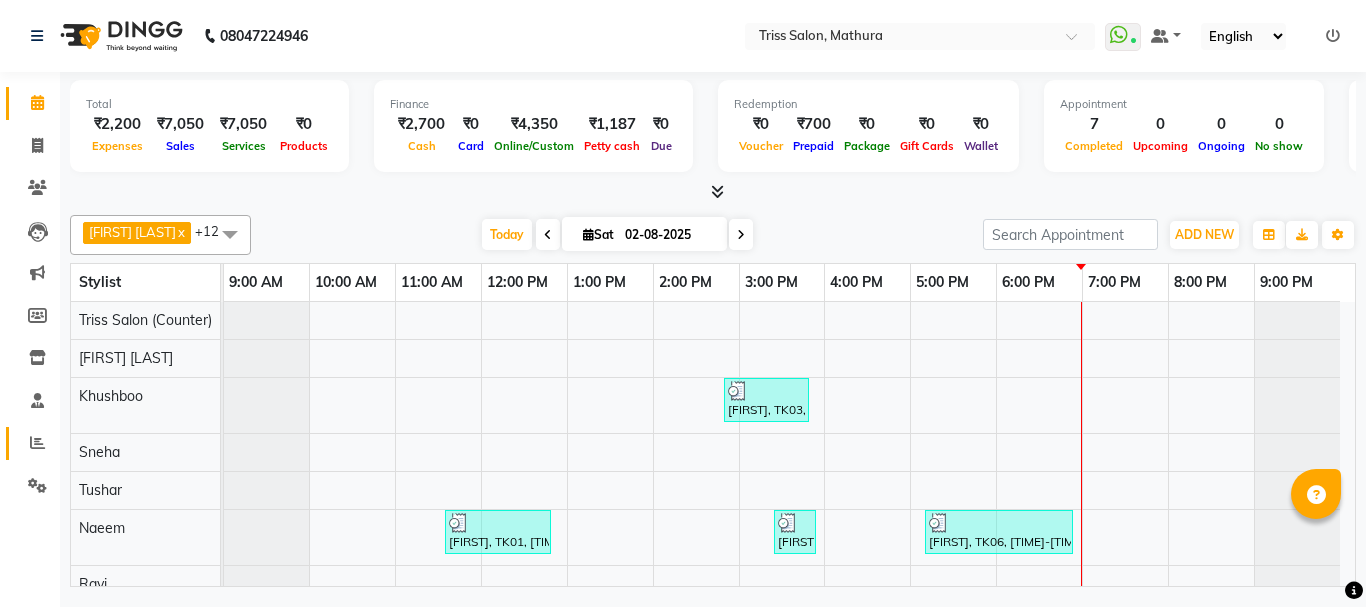 click 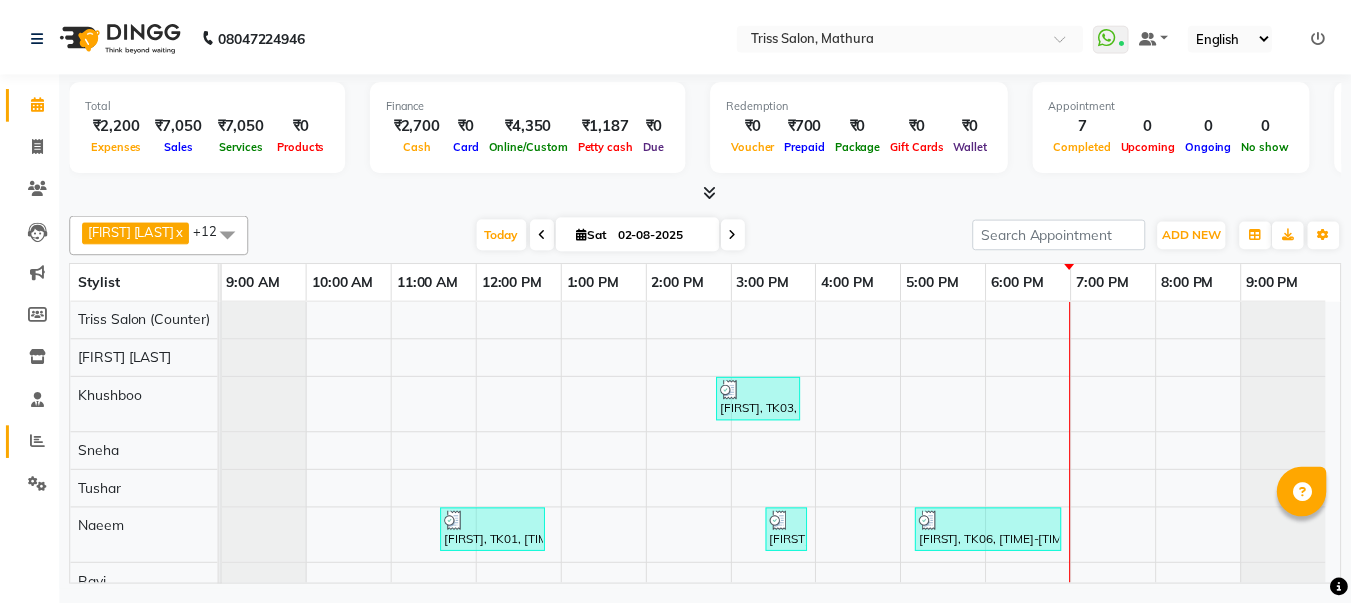 scroll, scrollTop: 0, scrollLeft: 0, axis: both 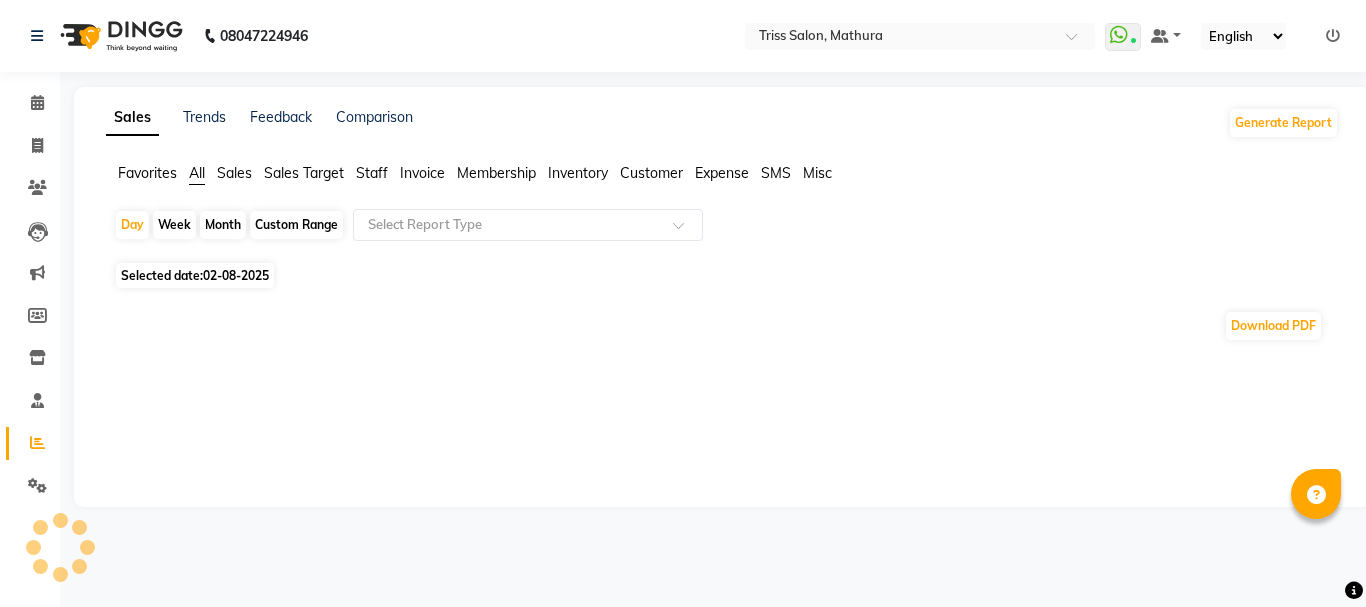 click on "Staff" 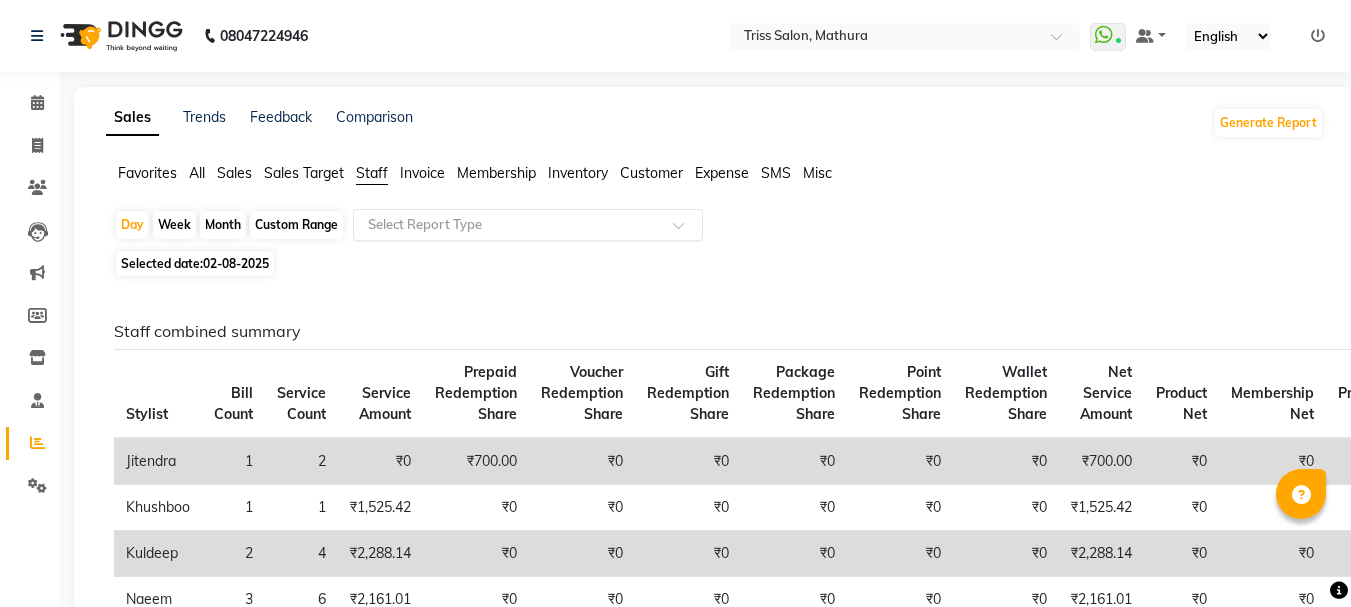 click 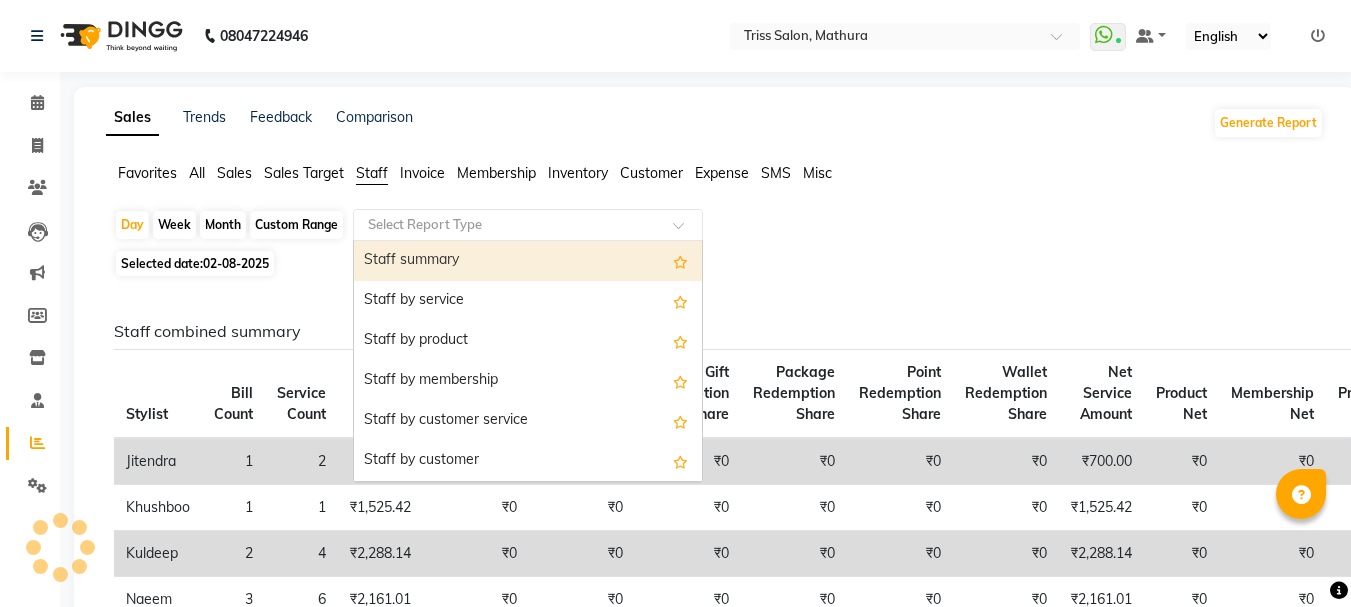 click on "Staff summary" at bounding box center [528, 261] 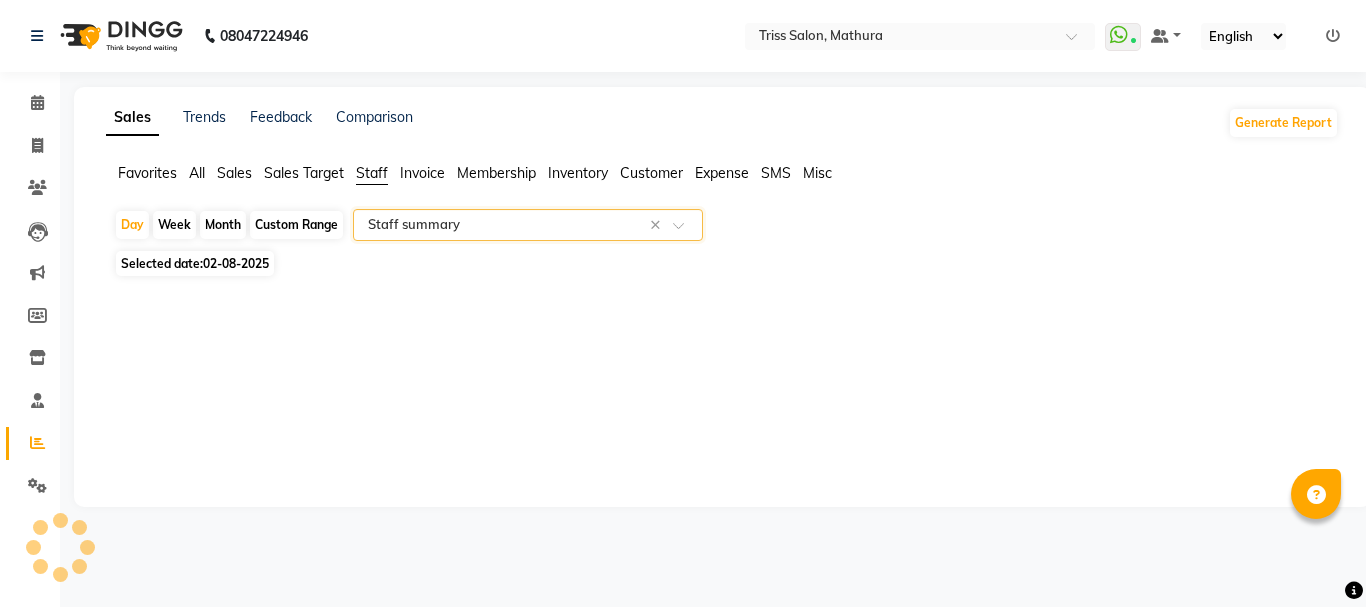 select on "full_report" 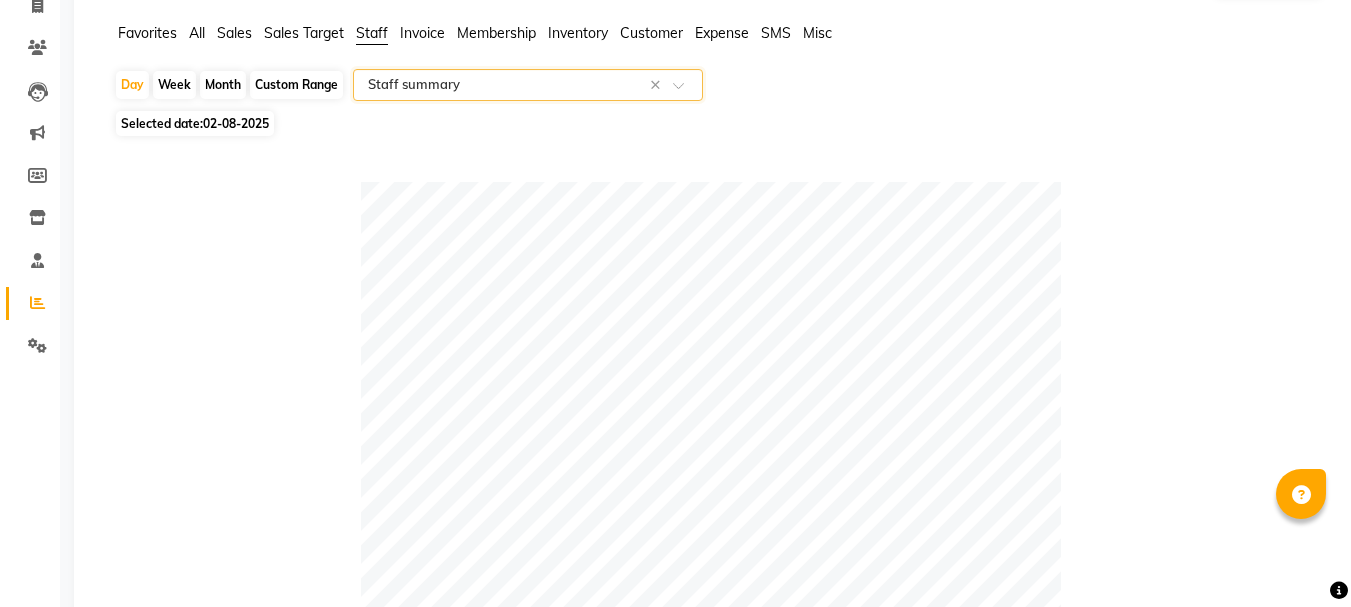 scroll, scrollTop: 0, scrollLeft: 0, axis: both 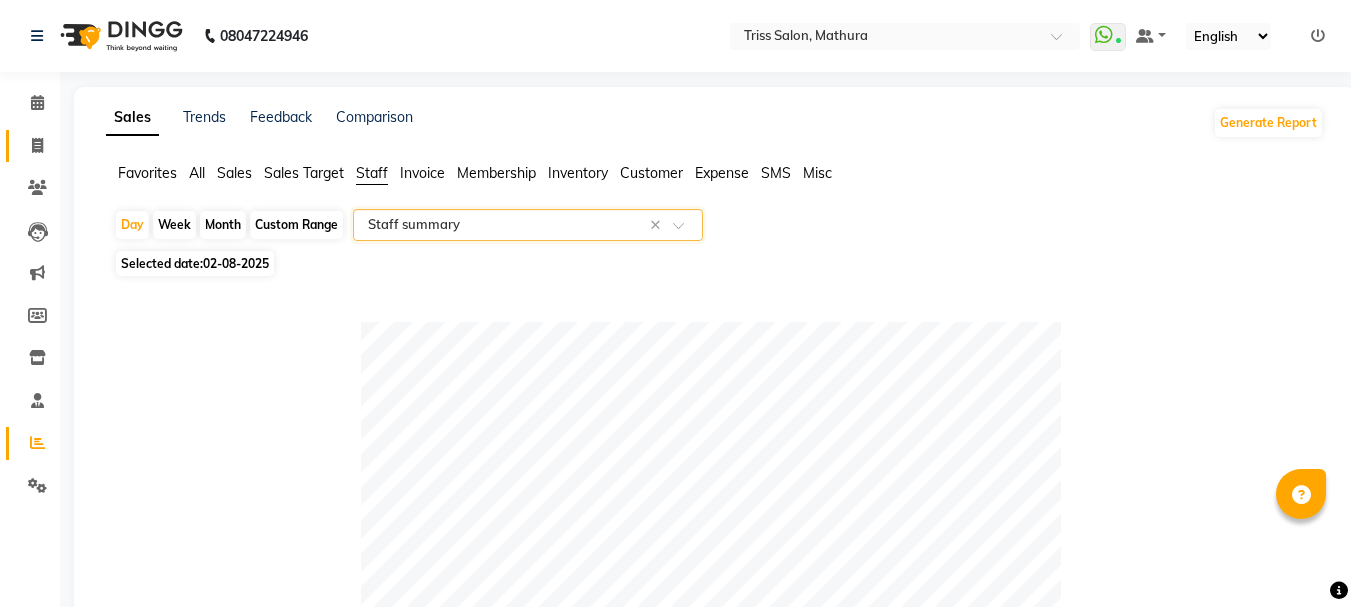 click 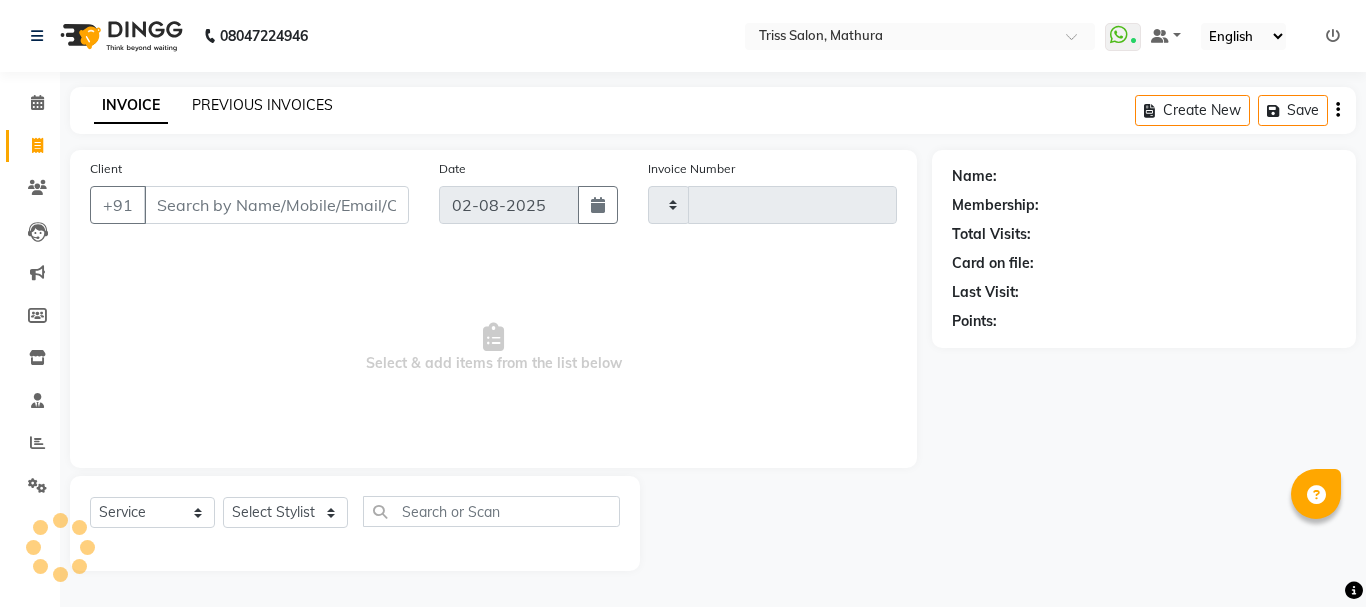 click on "PREVIOUS INVOICES" 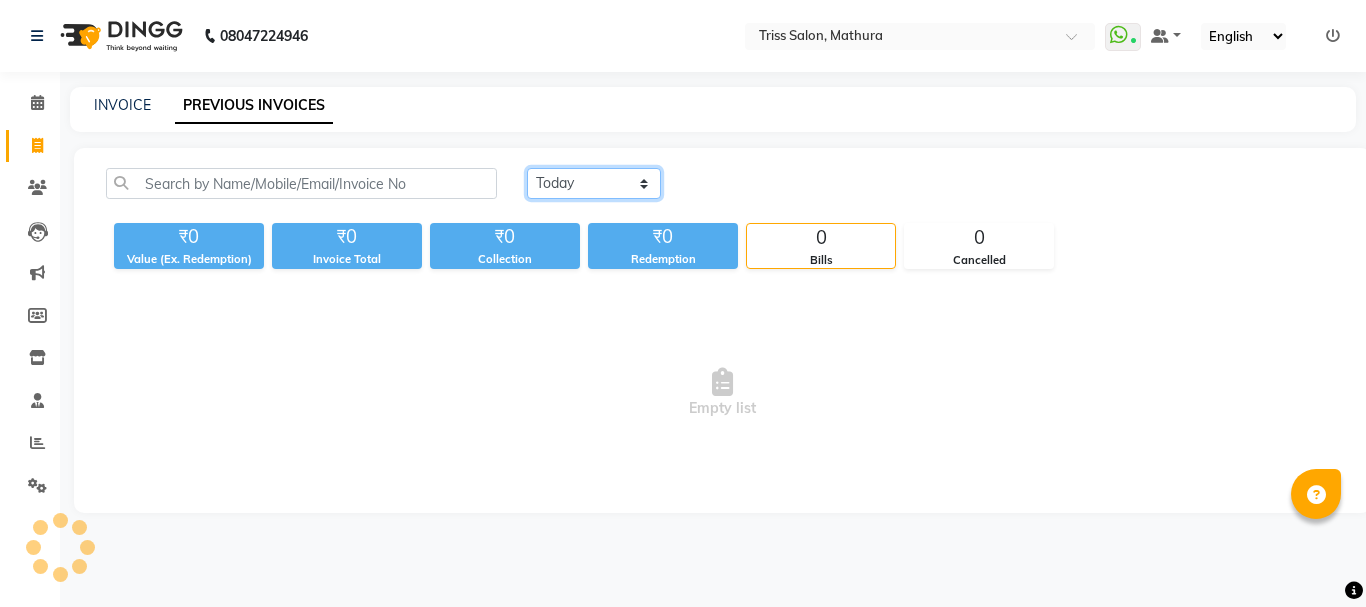 click on "Today Yesterday Custom Range" 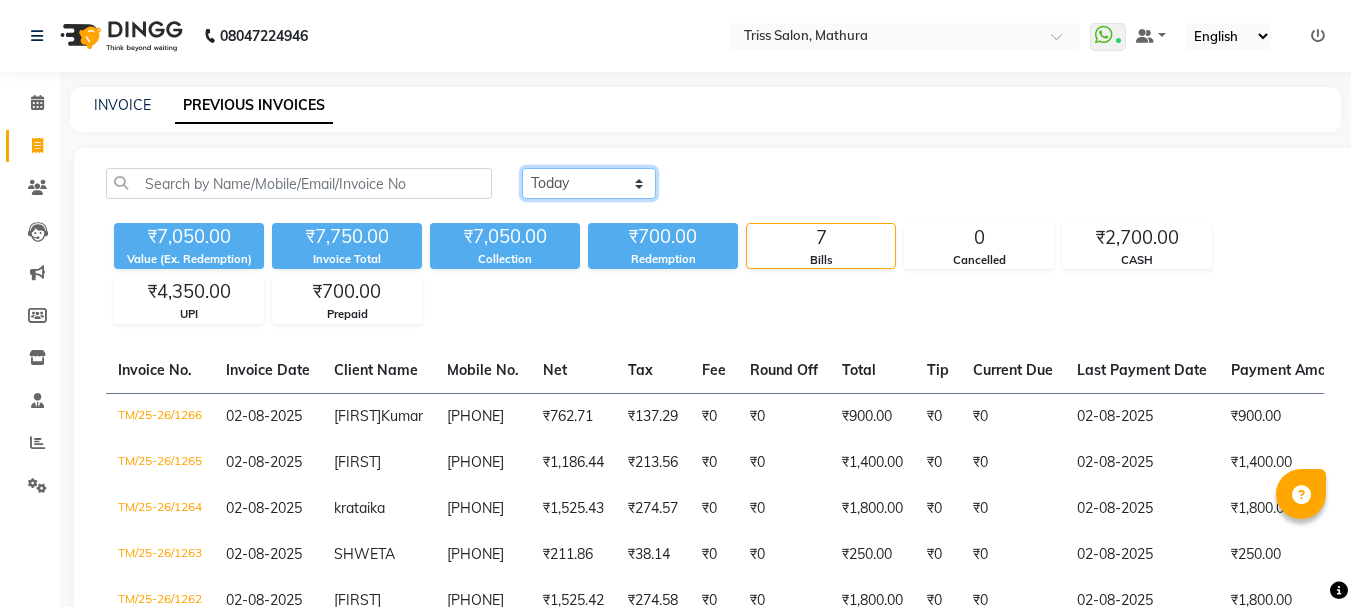 select on "yesterday" 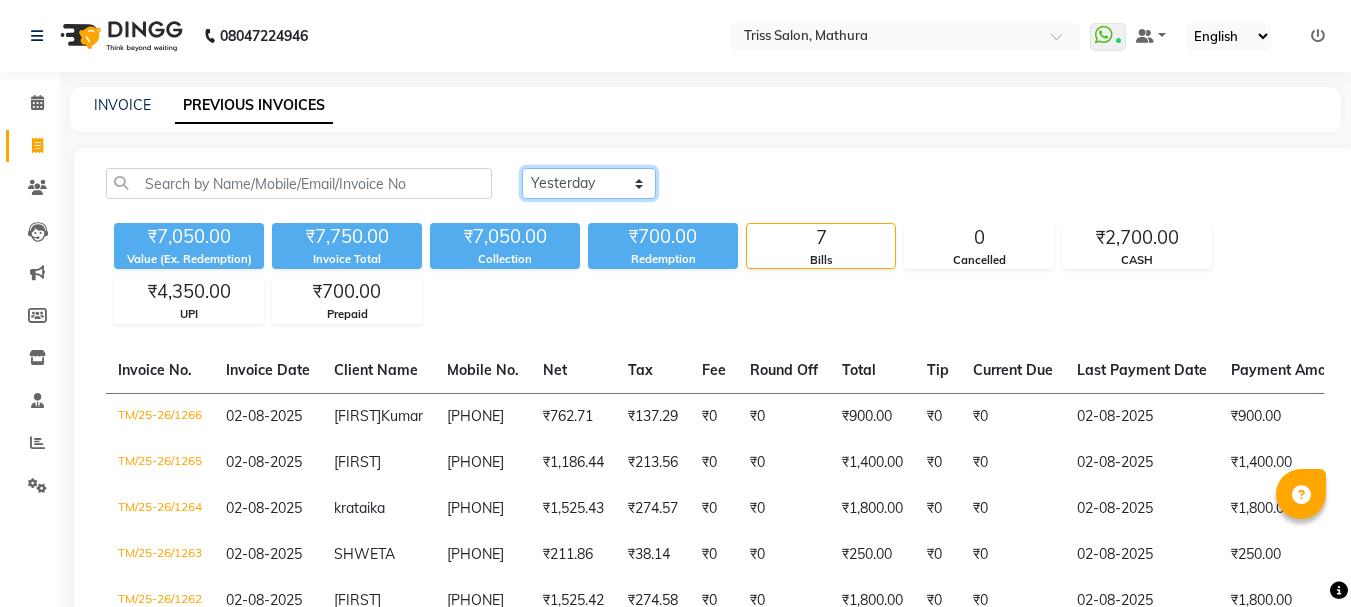 click on "Today Yesterday Custom Range" 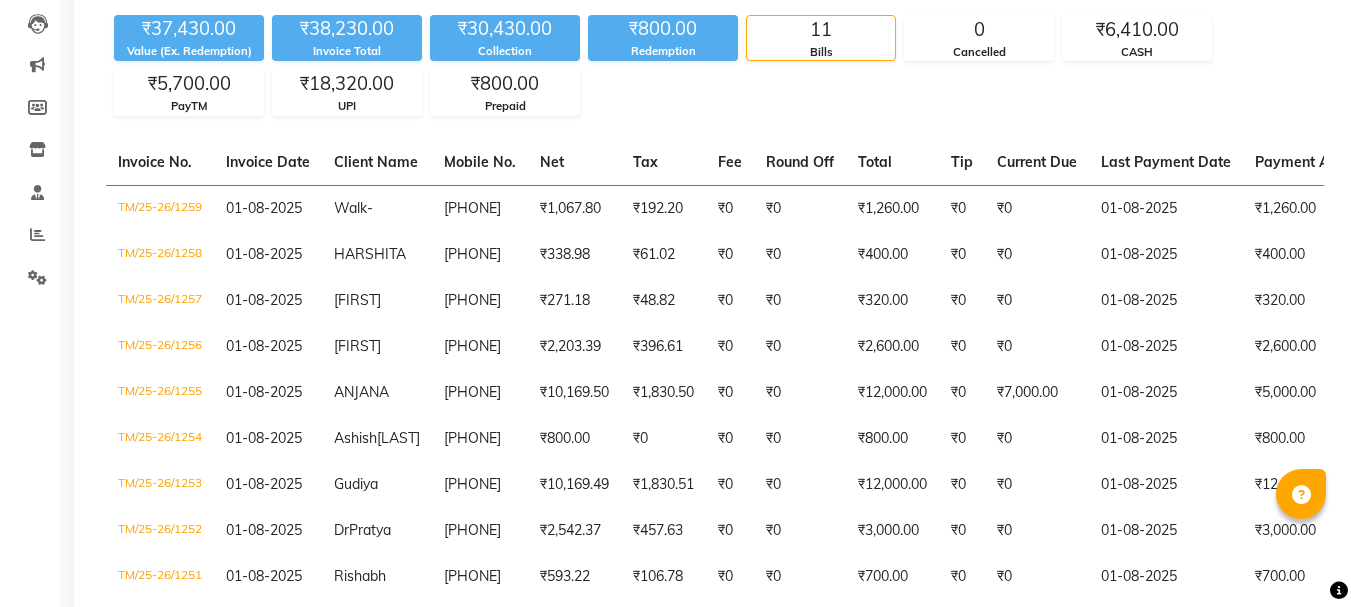 scroll, scrollTop: 216, scrollLeft: 0, axis: vertical 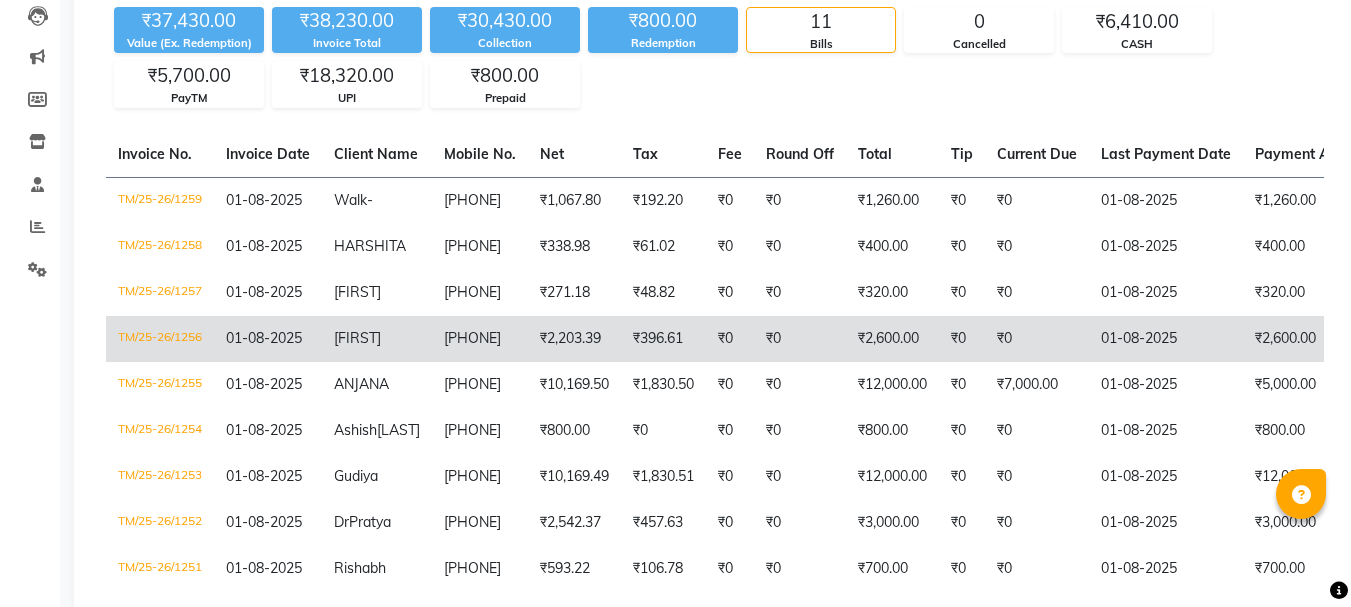 click on "₹2,600.00" 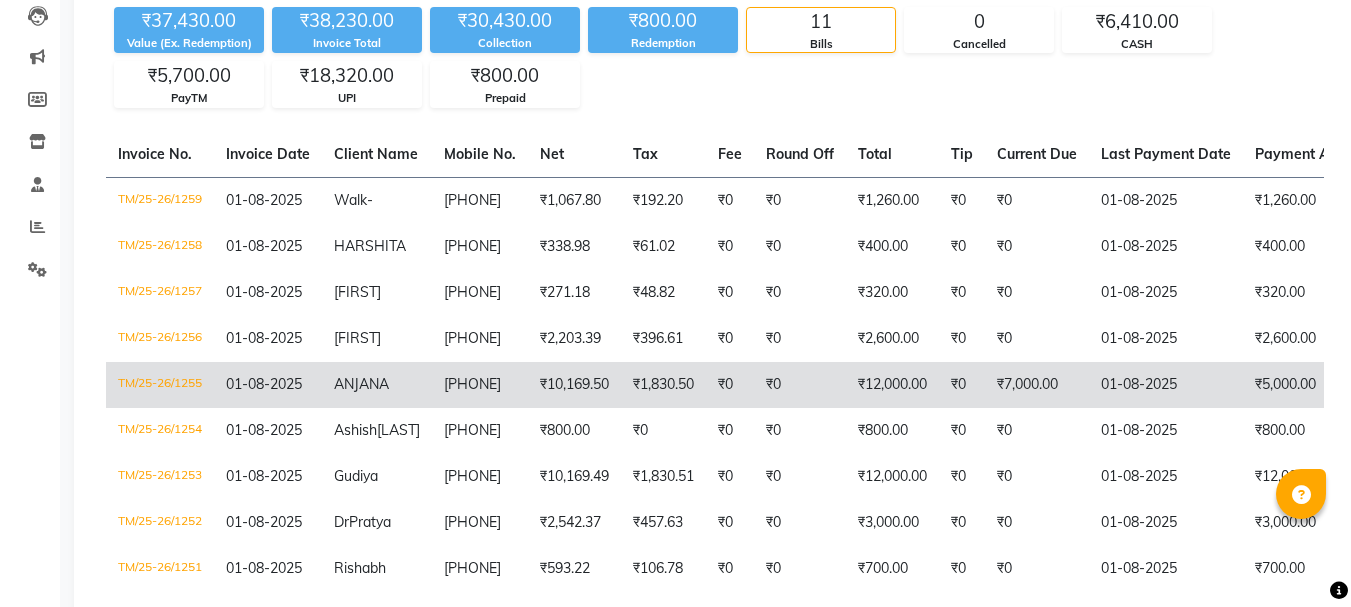 click on "8955103954" 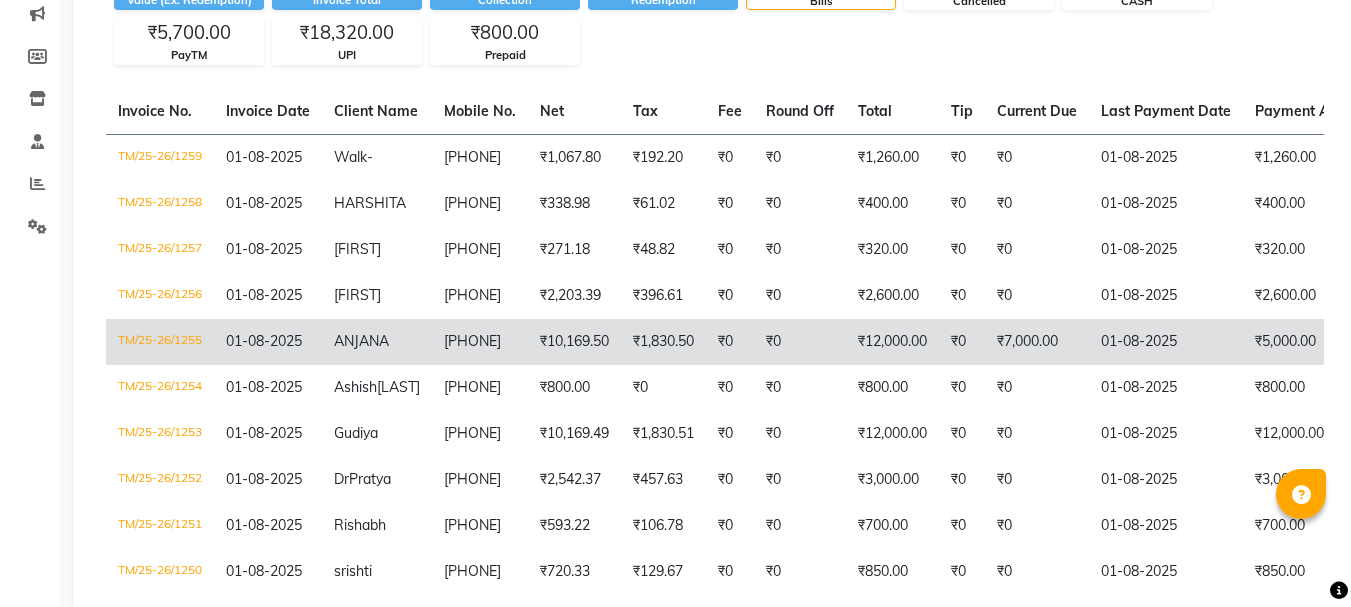 scroll, scrollTop: 312, scrollLeft: 0, axis: vertical 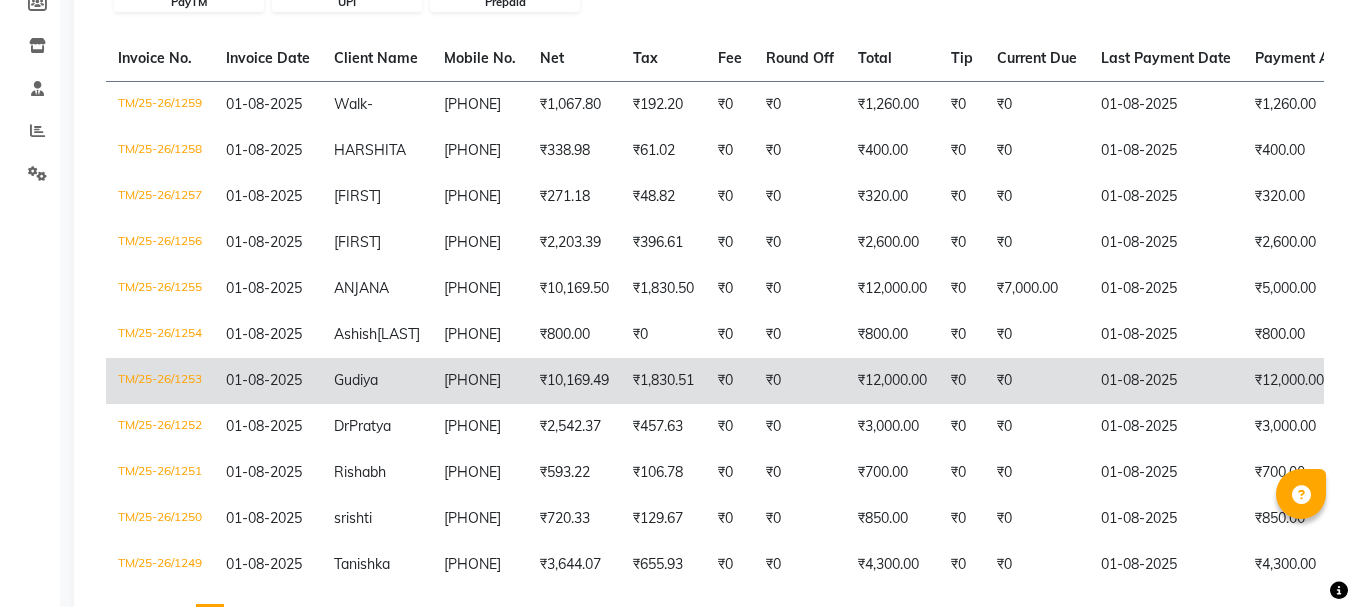 click on "₹12,000.00" 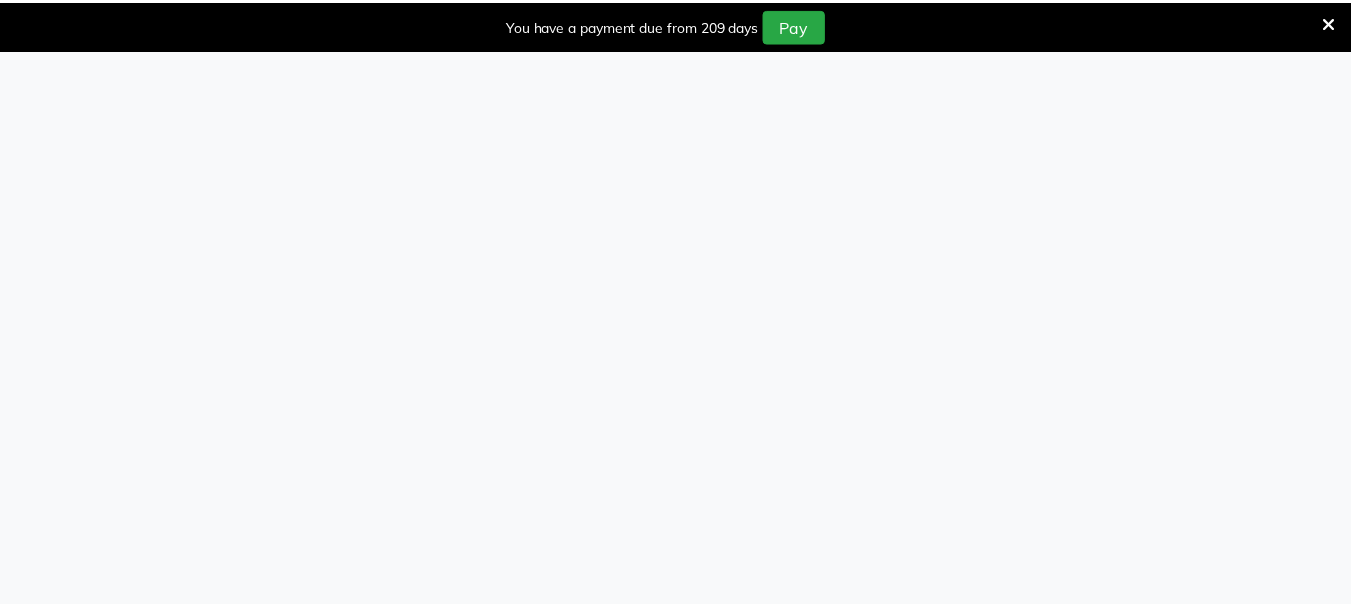 scroll, scrollTop: 0, scrollLeft: 0, axis: both 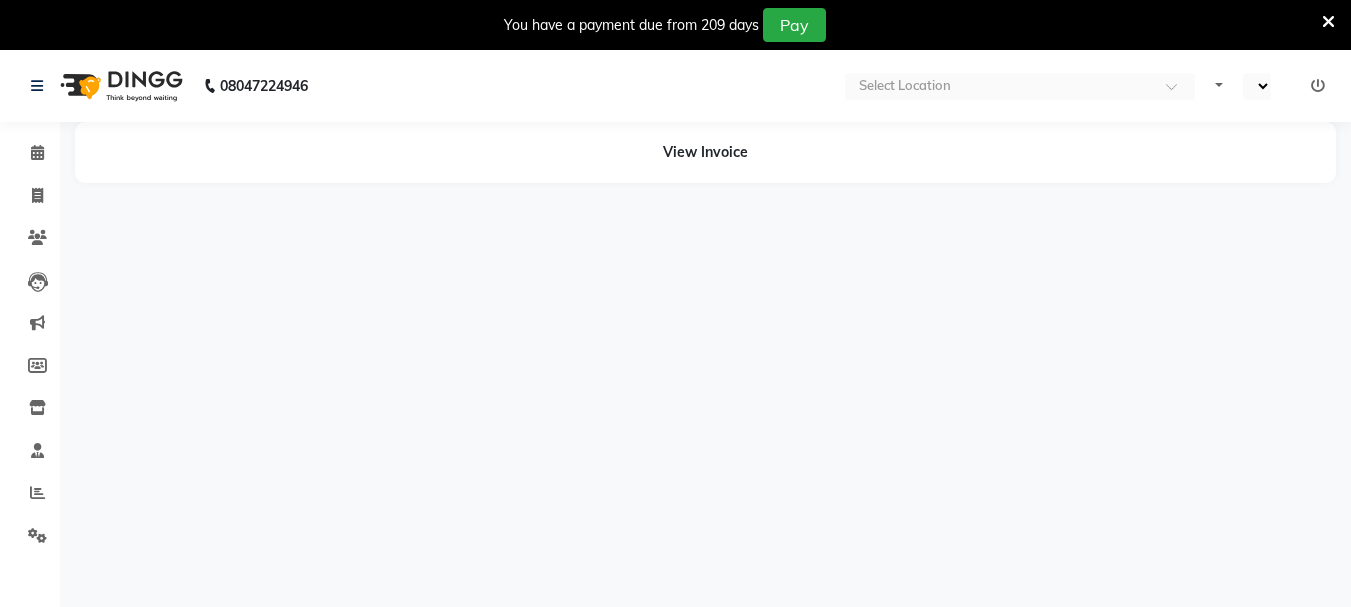 select on "en" 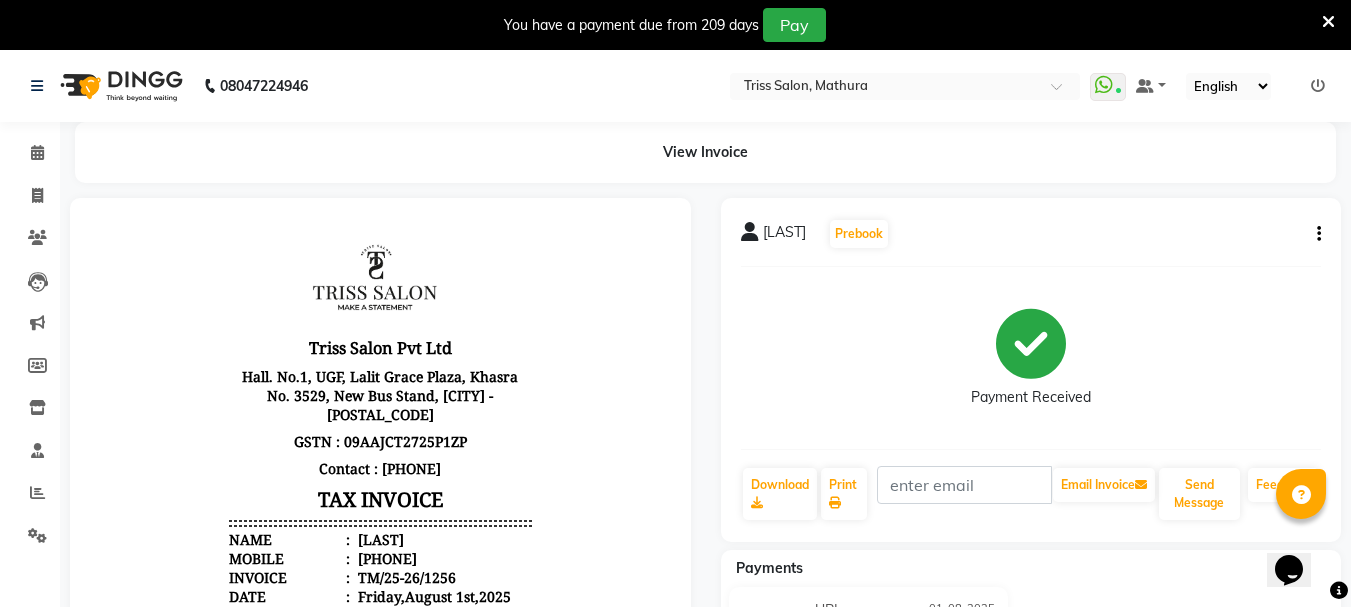 scroll, scrollTop: 0, scrollLeft: 0, axis: both 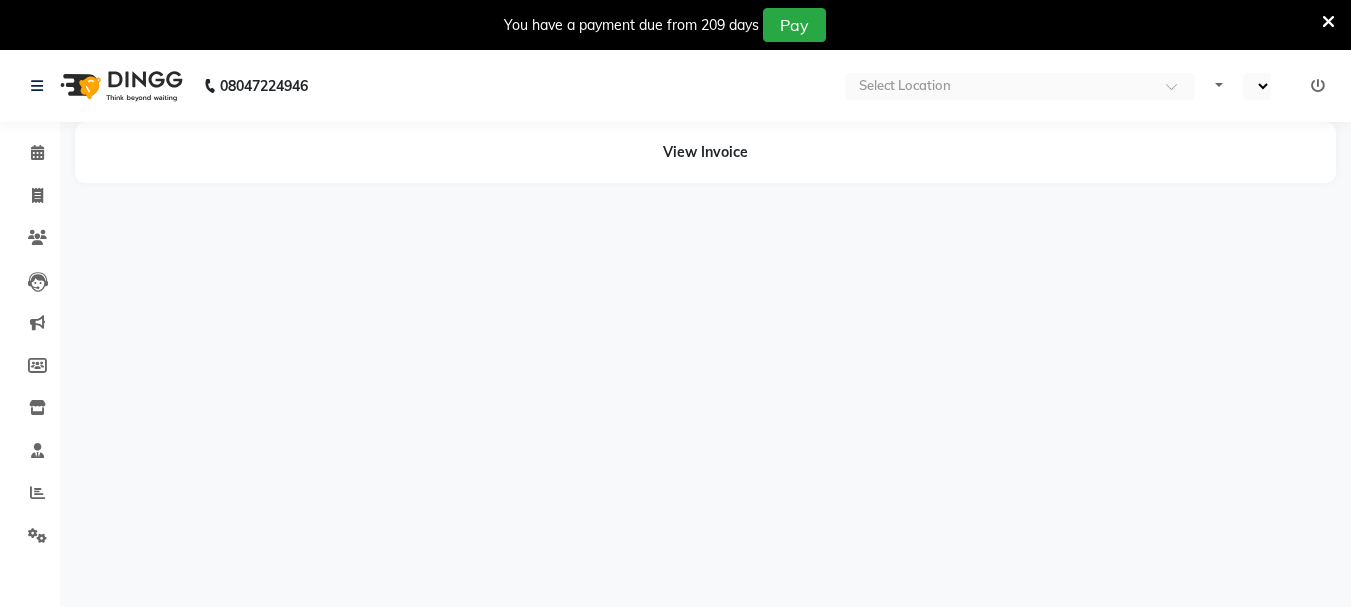 select on "en" 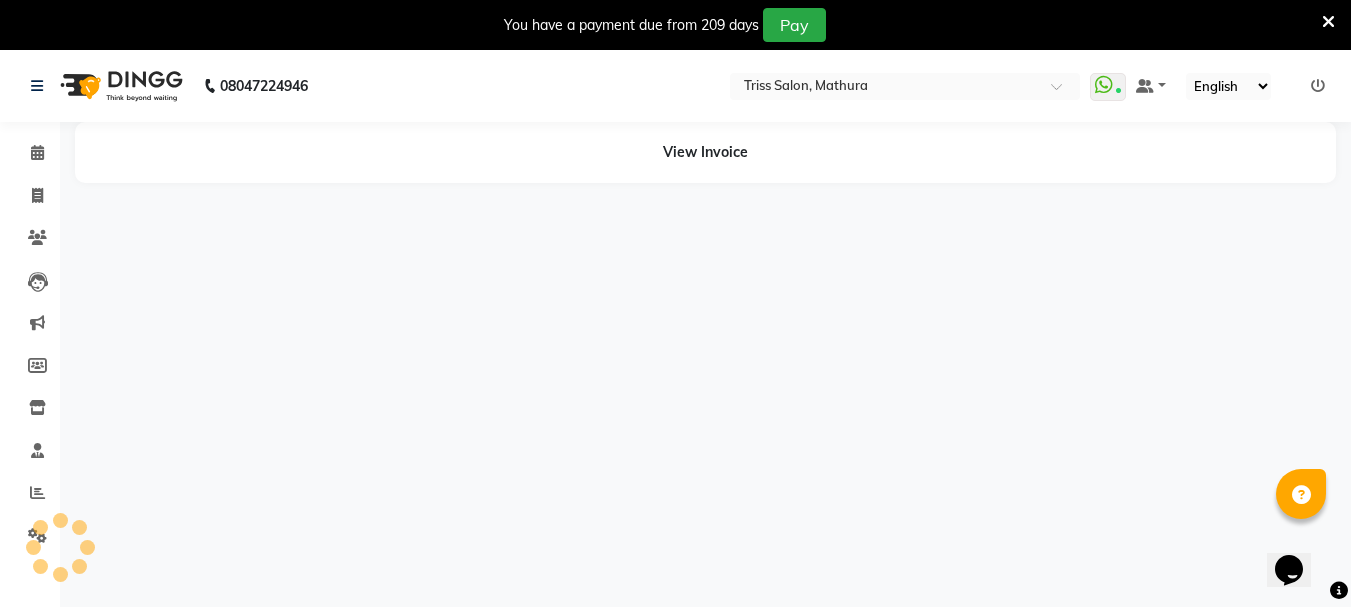 scroll, scrollTop: 0, scrollLeft: 0, axis: both 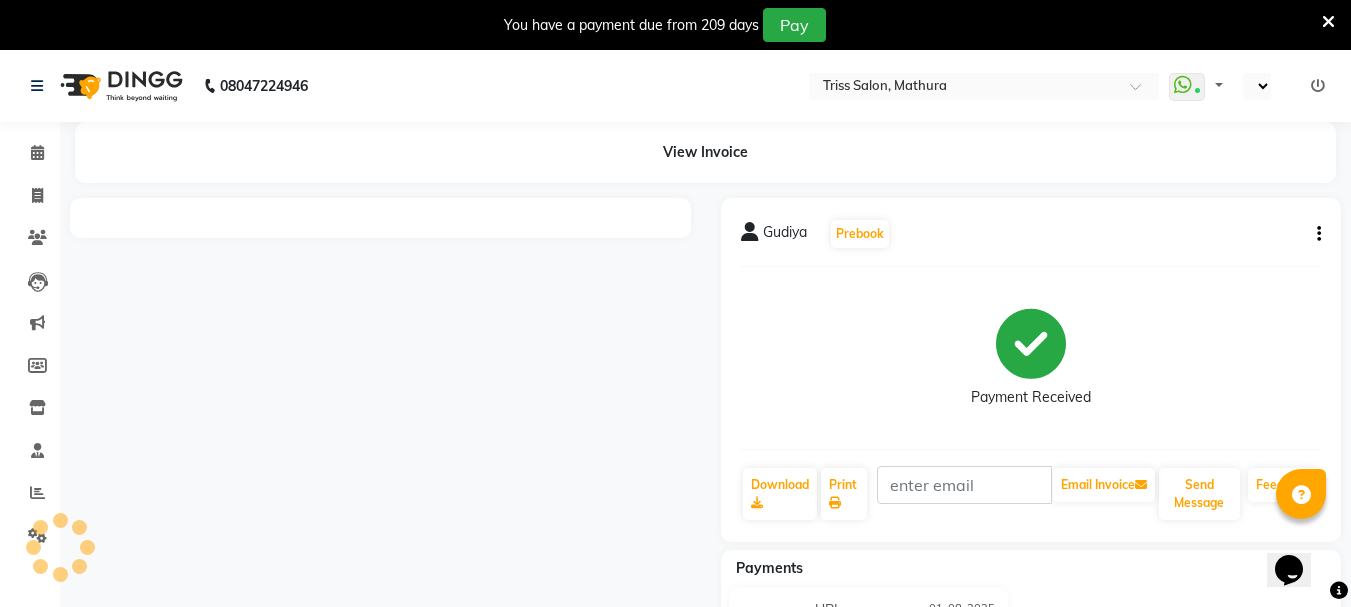 select on "en" 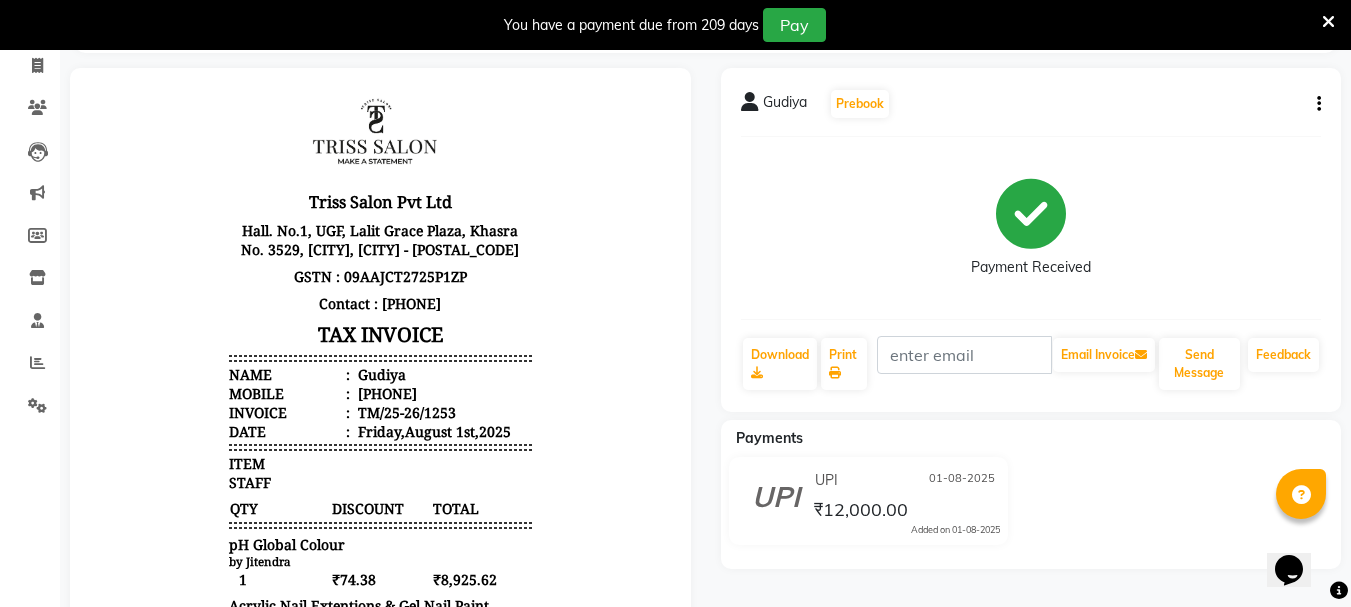 scroll, scrollTop: 127, scrollLeft: 0, axis: vertical 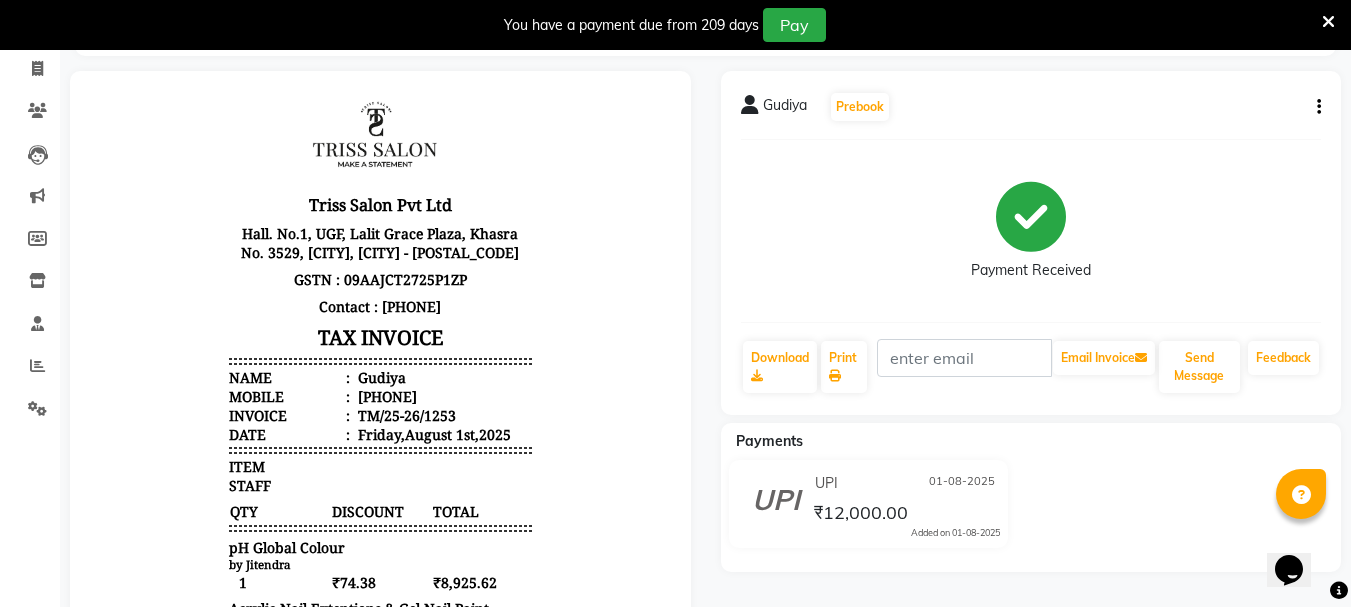 click 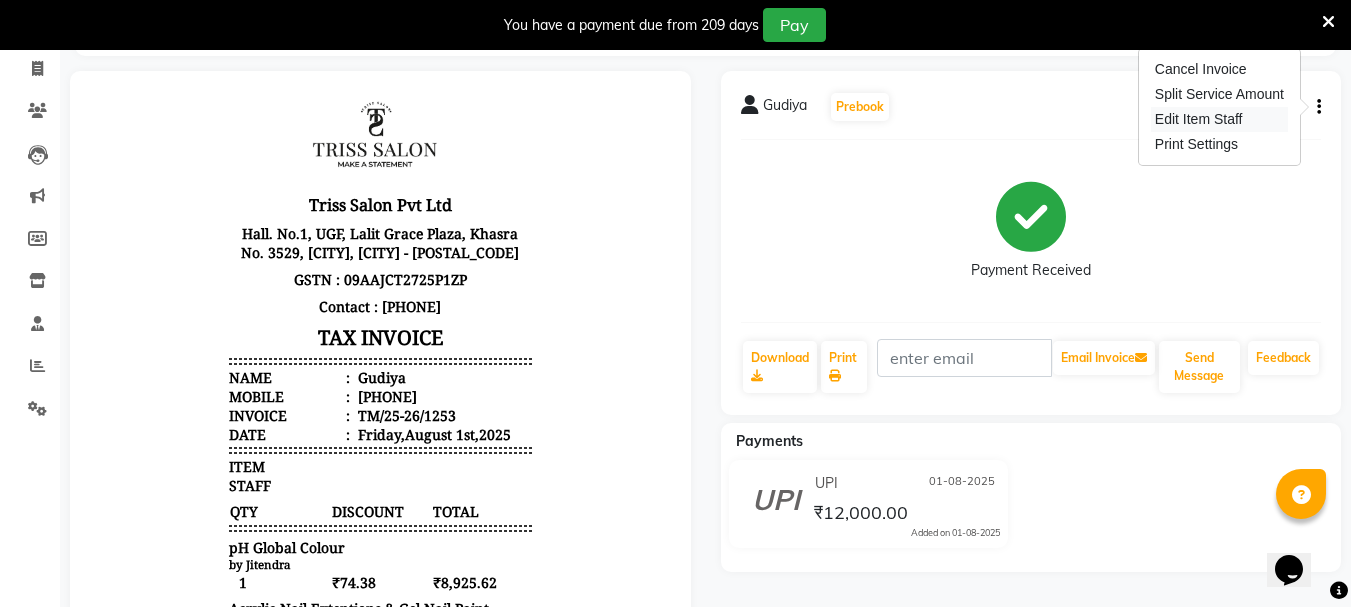 click on "Edit Item Staff" at bounding box center [1219, 119] 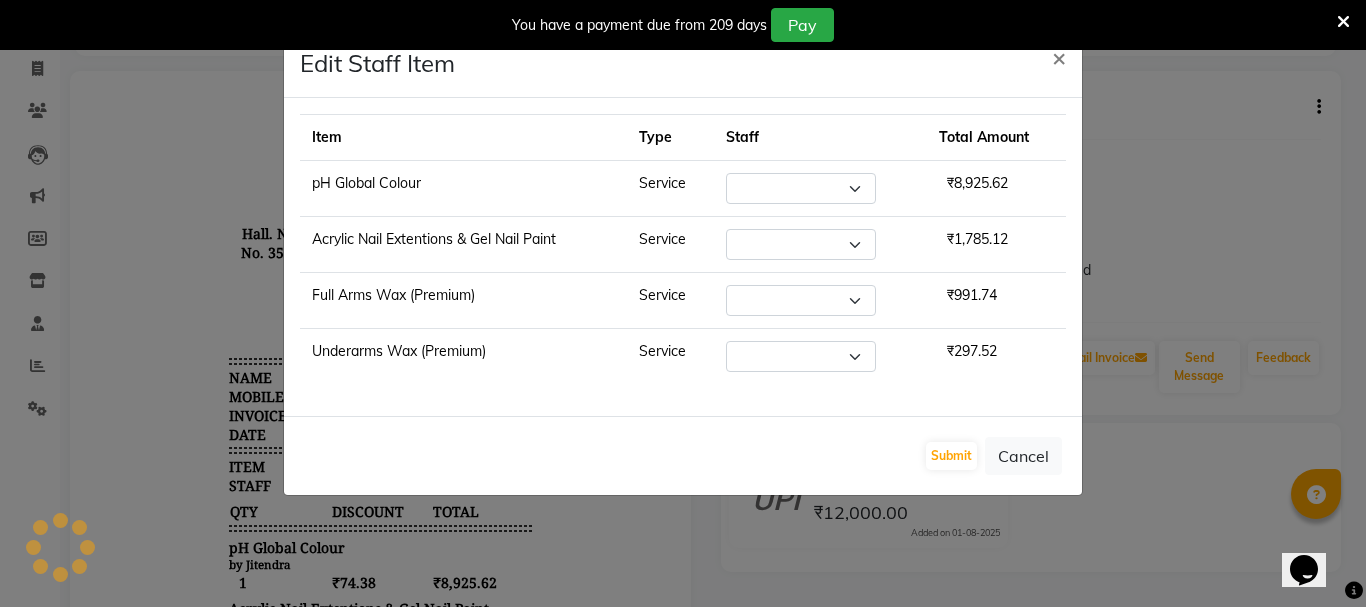 select on "62900" 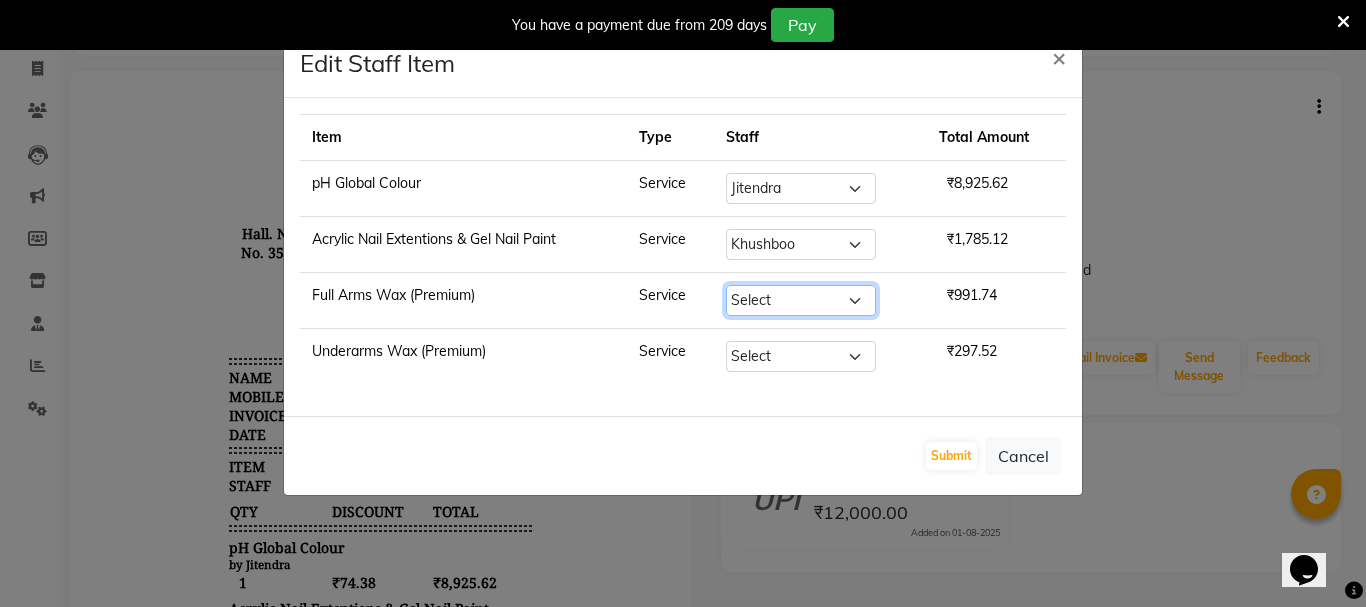 click on "Select  [NAME]   [NAME]   [NAME]   [NAME]   [NAME] ([NAME])   [NAME]   [NAME]   [NAME]   [NAME]    [NAME]   [NAME]   [NAME] (Counter)   [NAME]" 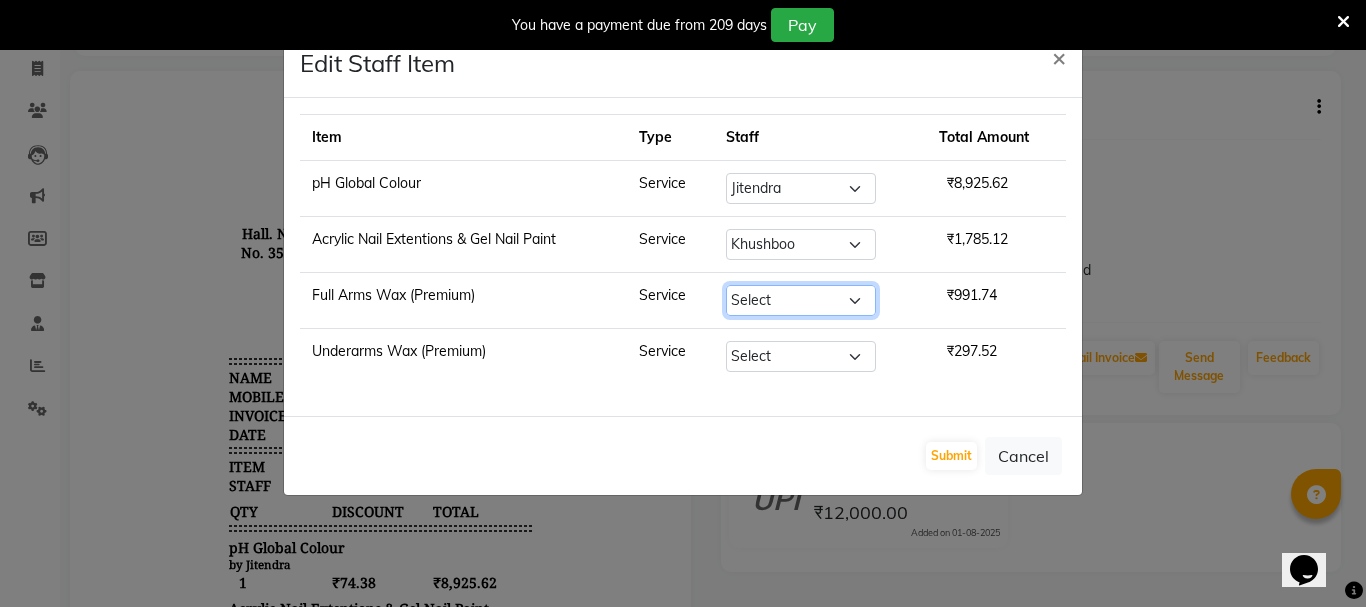 select on "65478" 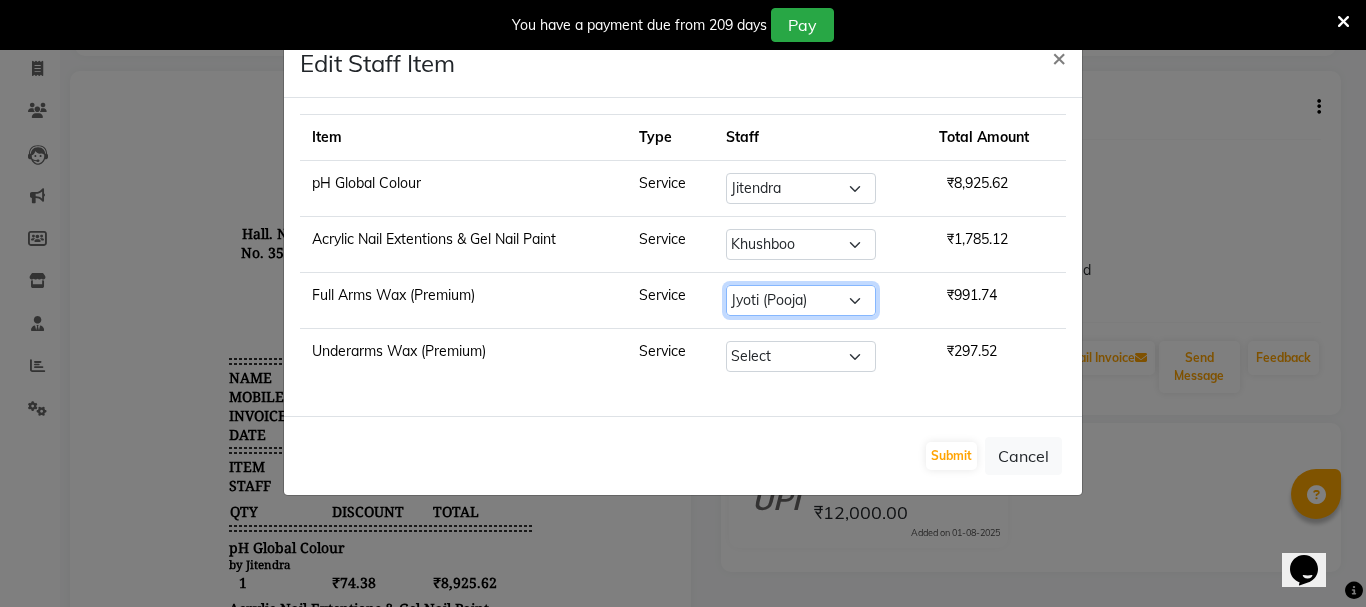 click on "Select  [NAME]   [NAME]   [NAME]   [NAME]   [NAME] ([NAME])   [NAME]   [NAME]   [NAME]   [NAME]    [NAME]   [NAME]   [NAME] (Counter)   [NAME]" 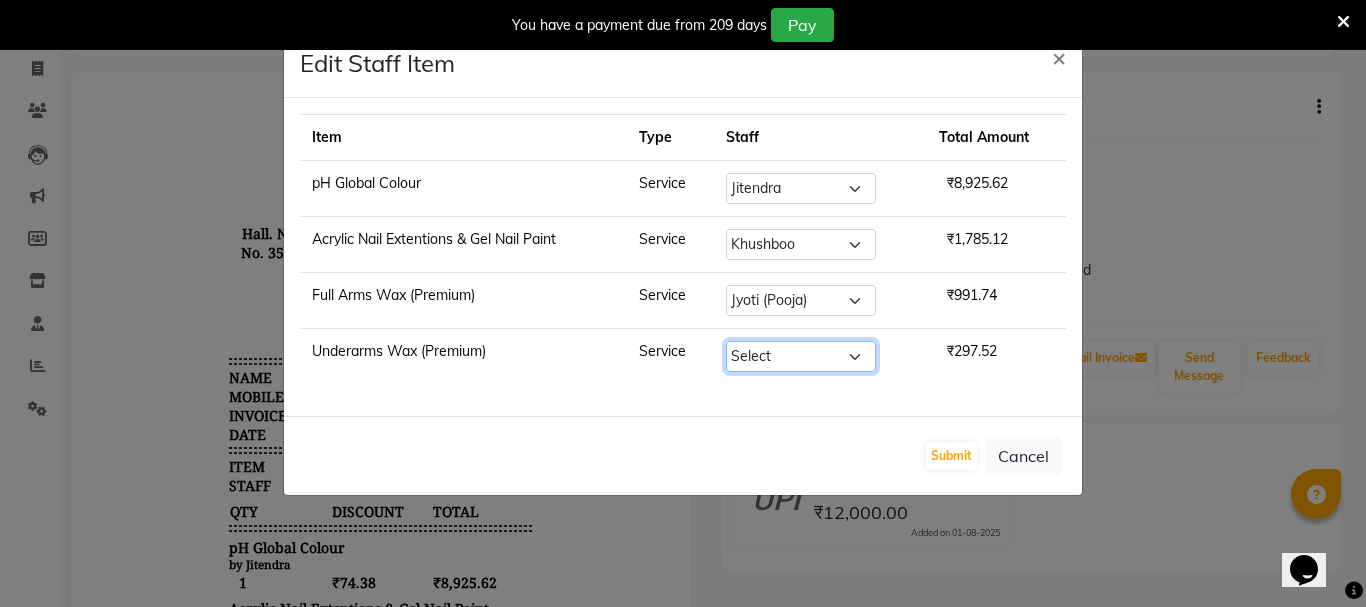click on "Select  [NAME]   [NAME]   [NAME]   [NAME]   [NAME] ([NAME])   [NAME]   [NAME]   [NAME]   [NAME]    [NAME]   [NAME]   [NAME] (Counter)   [NAME]" 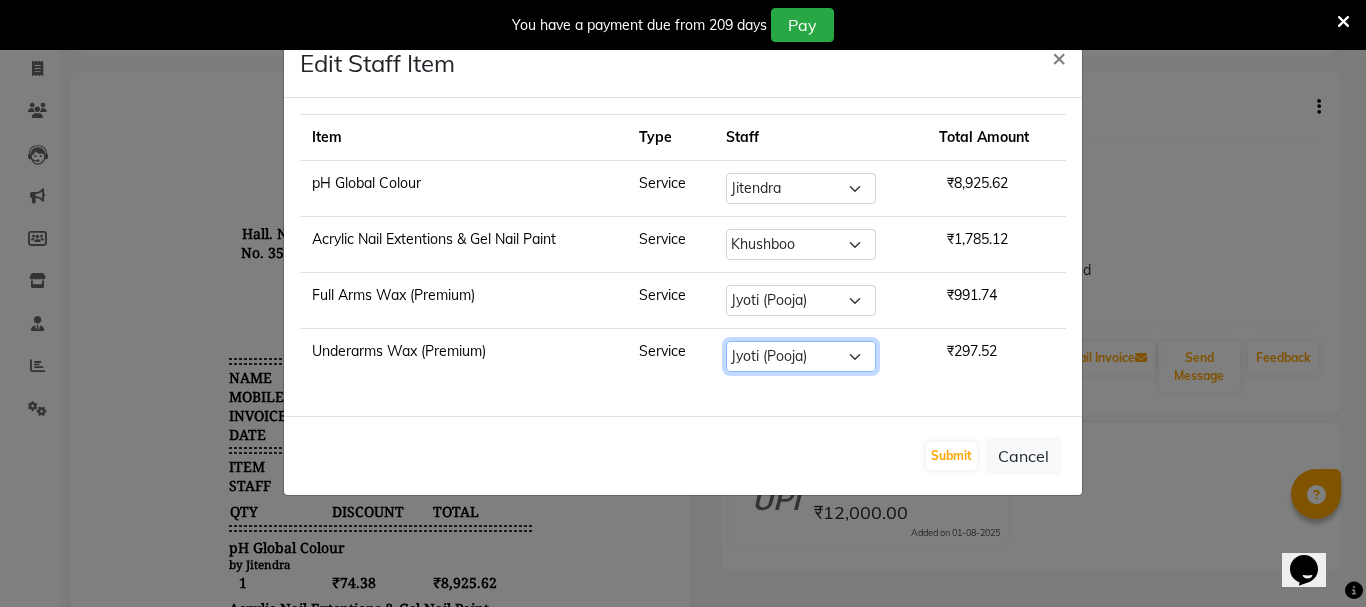 click on "Select  [NAME]   [NAME]   [NAME]   [NAME]   [NAME] ([NAME])   [NAME]   [NAME]   [NAME]   [NAME]    [NAME]   [NAME]   [NAME] (Counter)   [NAME]" 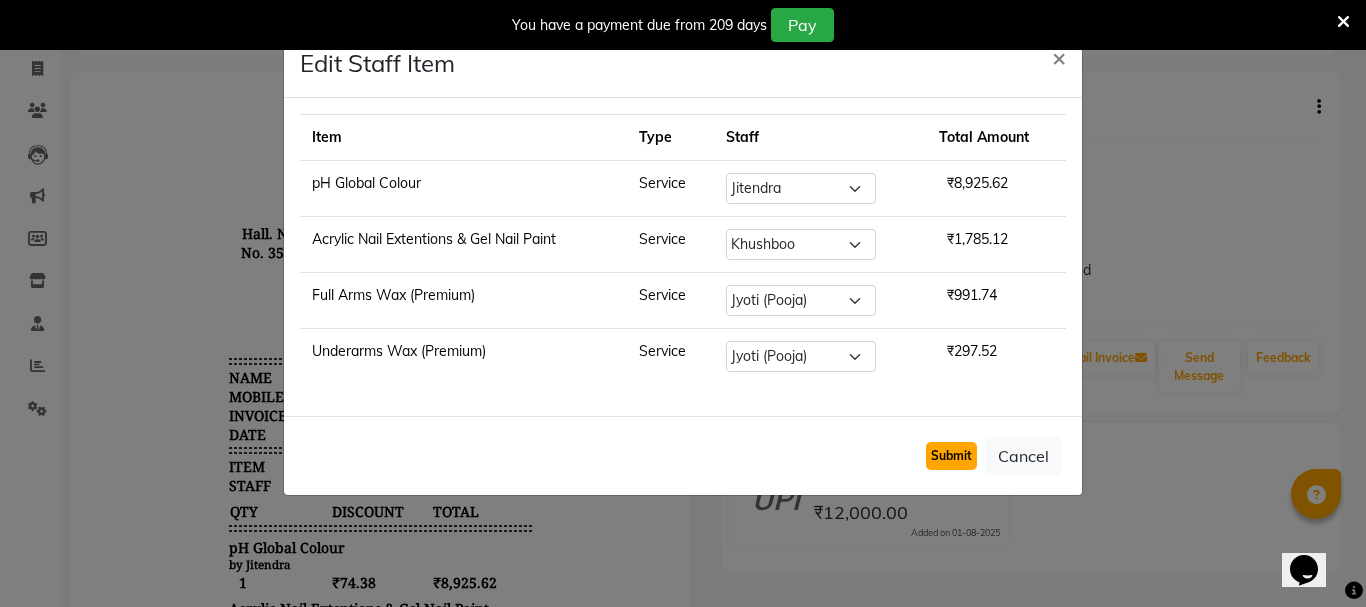 click on "Submit" 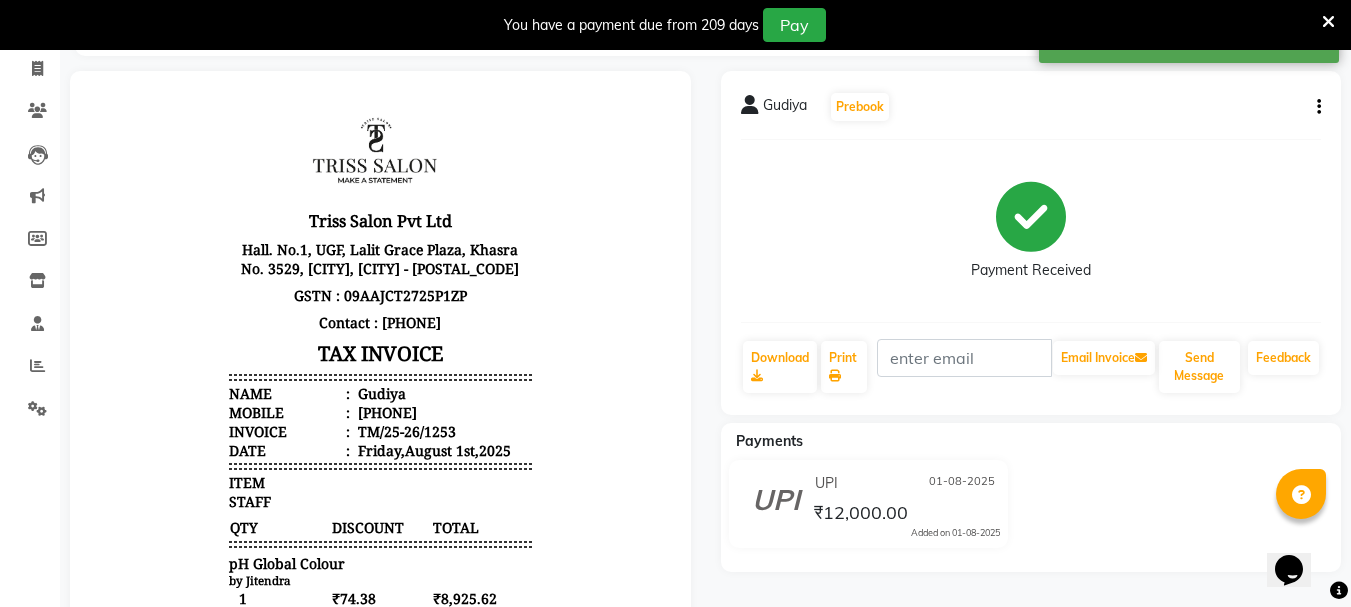 scroll, scrollTop: 16, scrollLeft: 0, axis: vertical 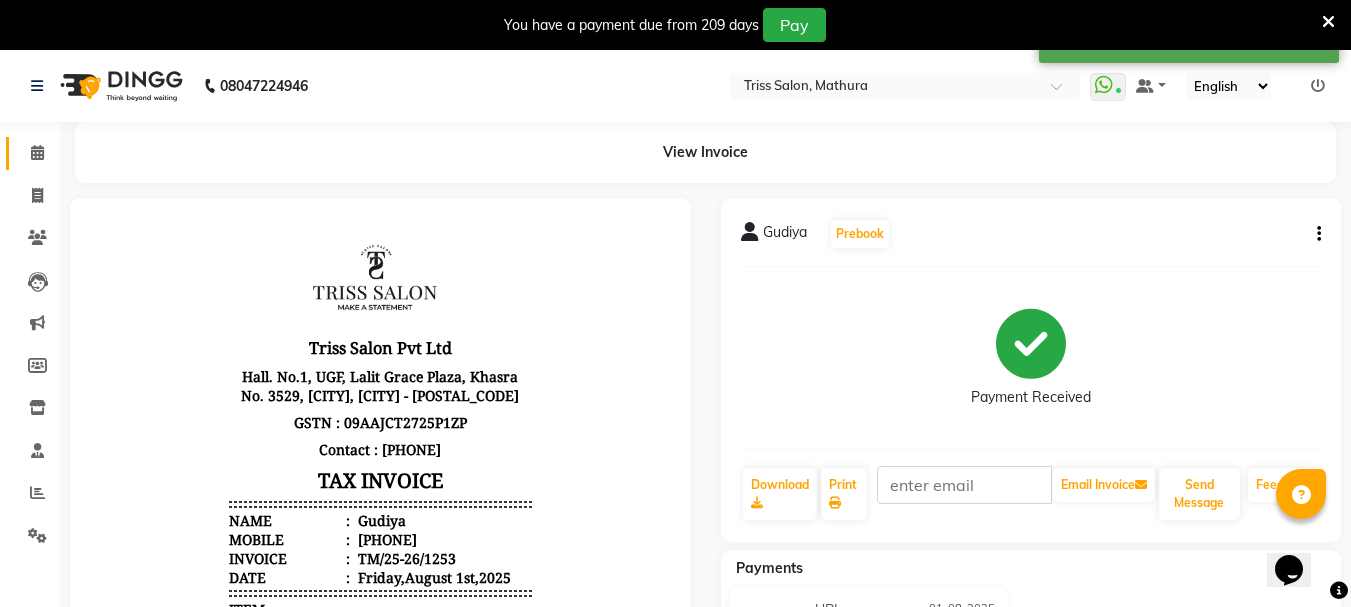 click 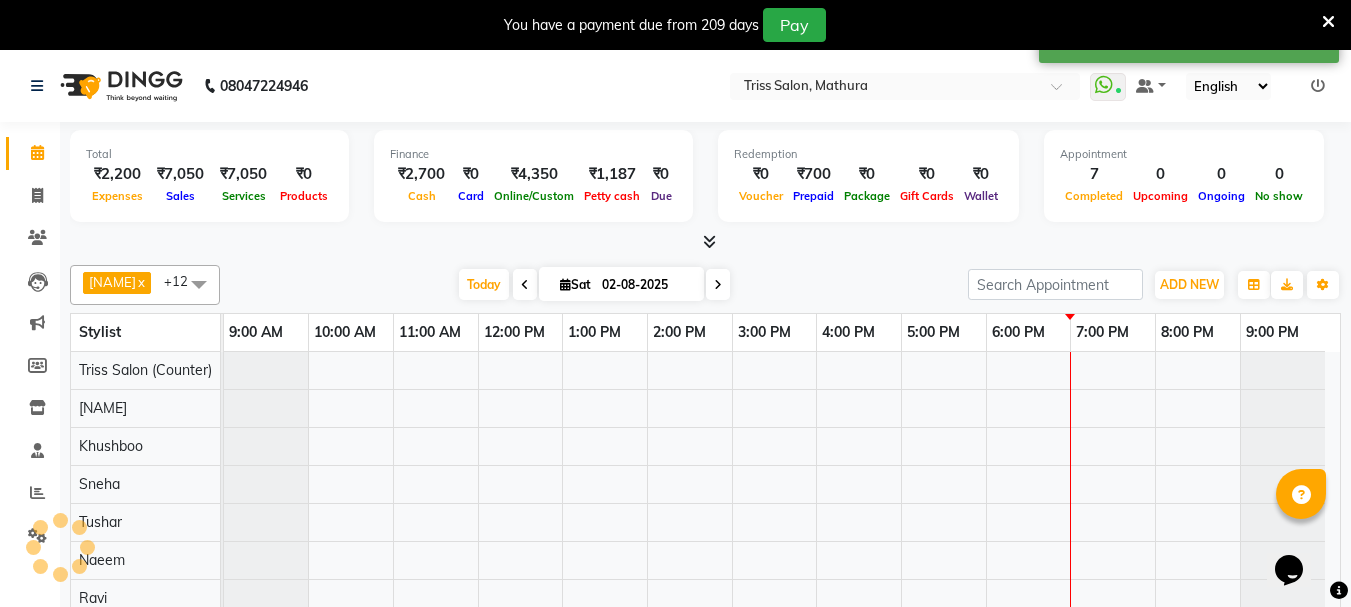 click at bounding box center (705, 242) 